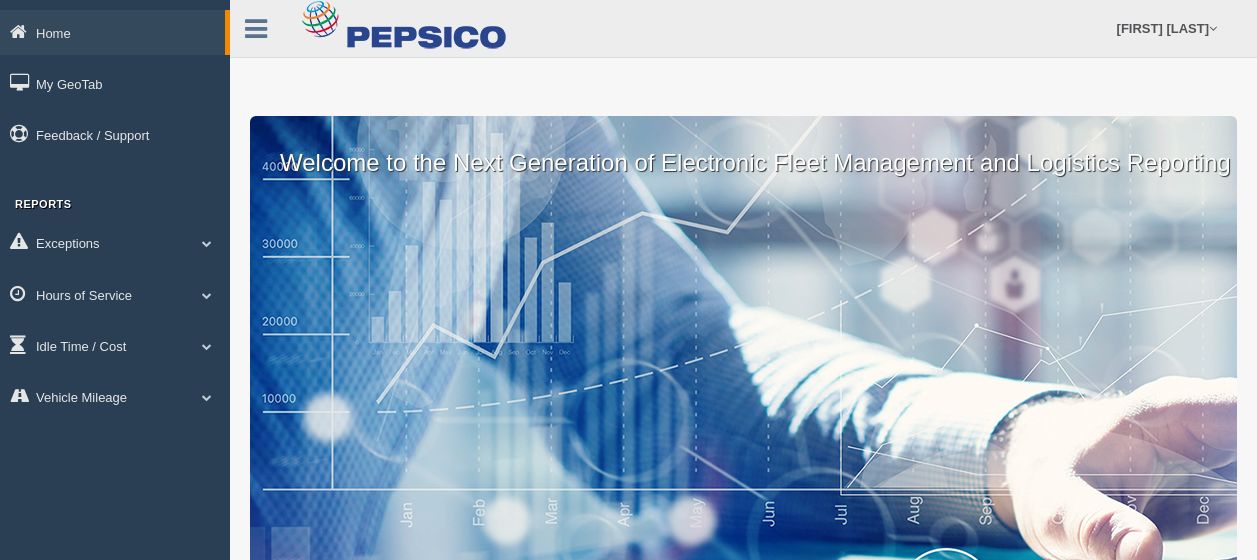 scroll, scrollTop: 0, scrollLeft: 0, axis: both 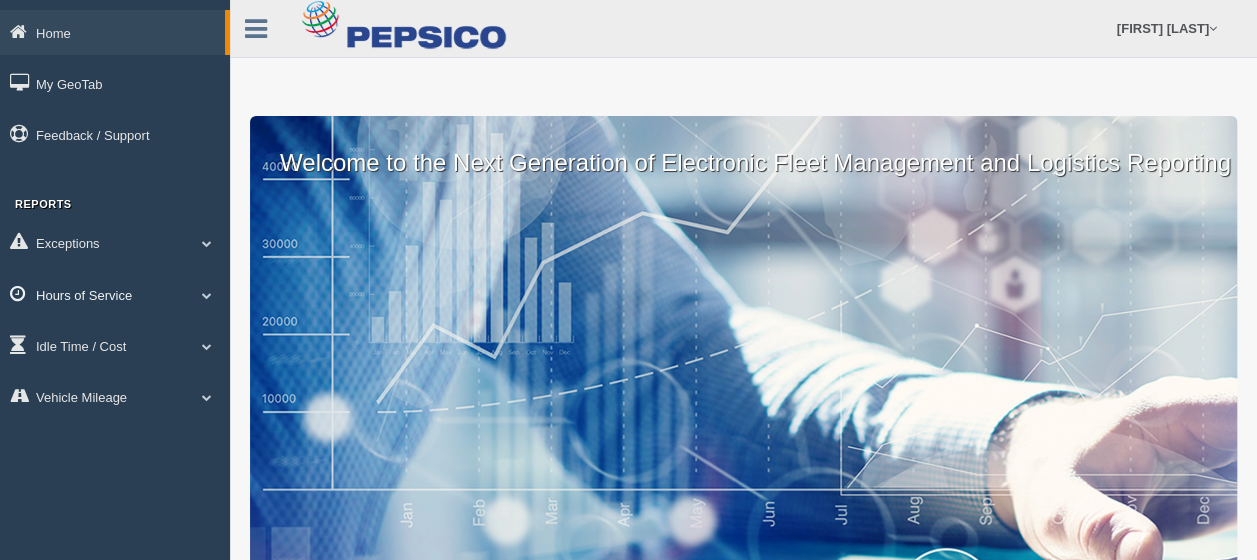 click at bounding box center (207, 243) 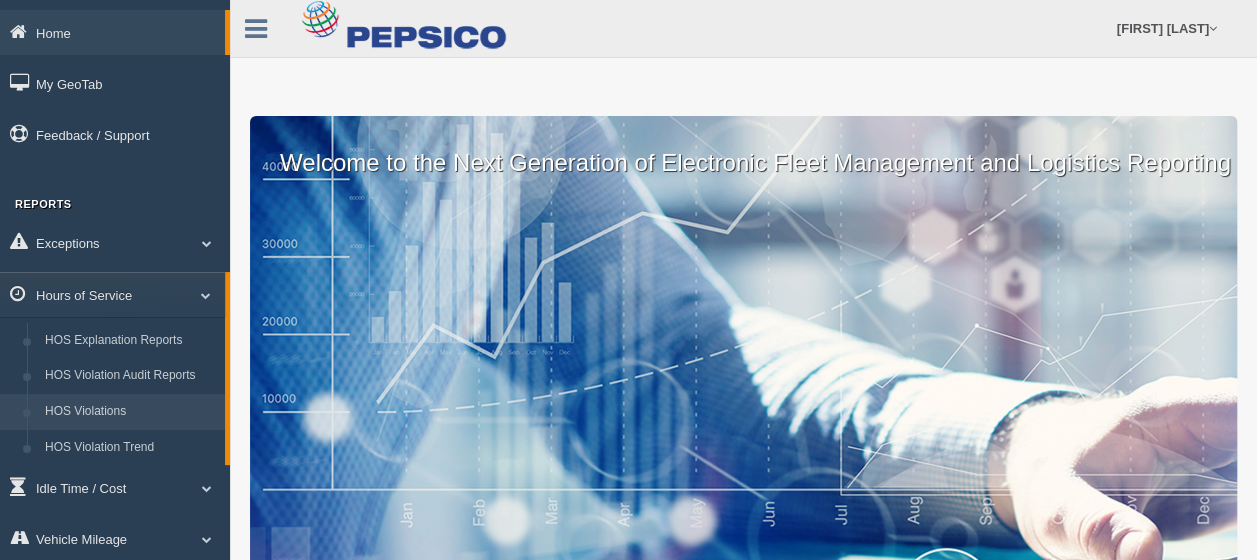 click on "HOS Violations" at bounding box center [130, 412] 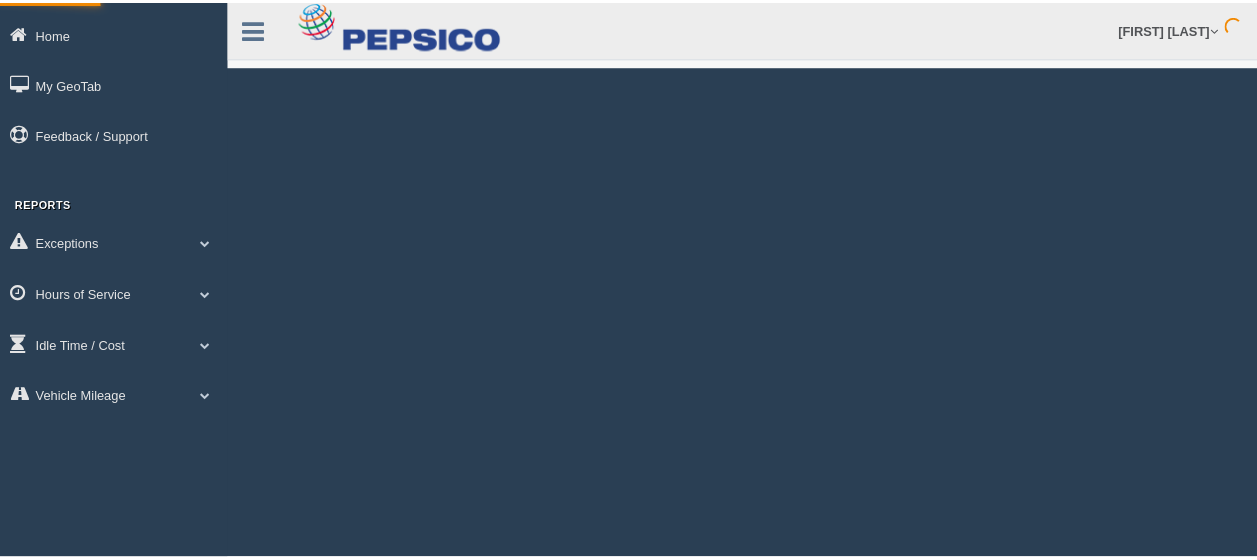 scroll, scrollTop: 0, scrollLeft: 0, axis: both 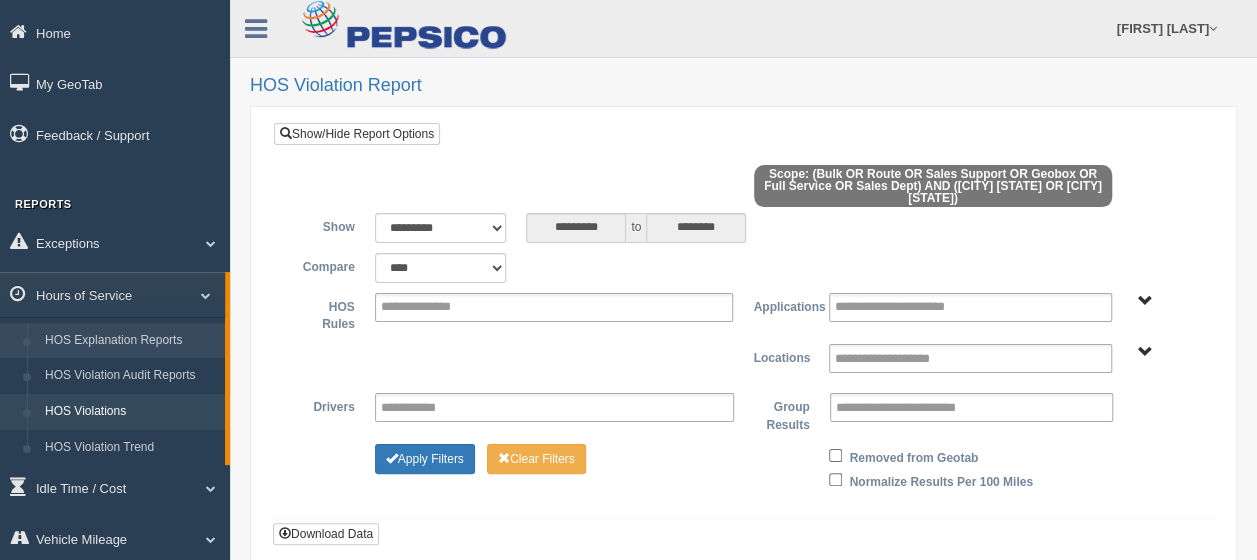click on "HOS Explanation Reports" at bounding box center [130, 341] 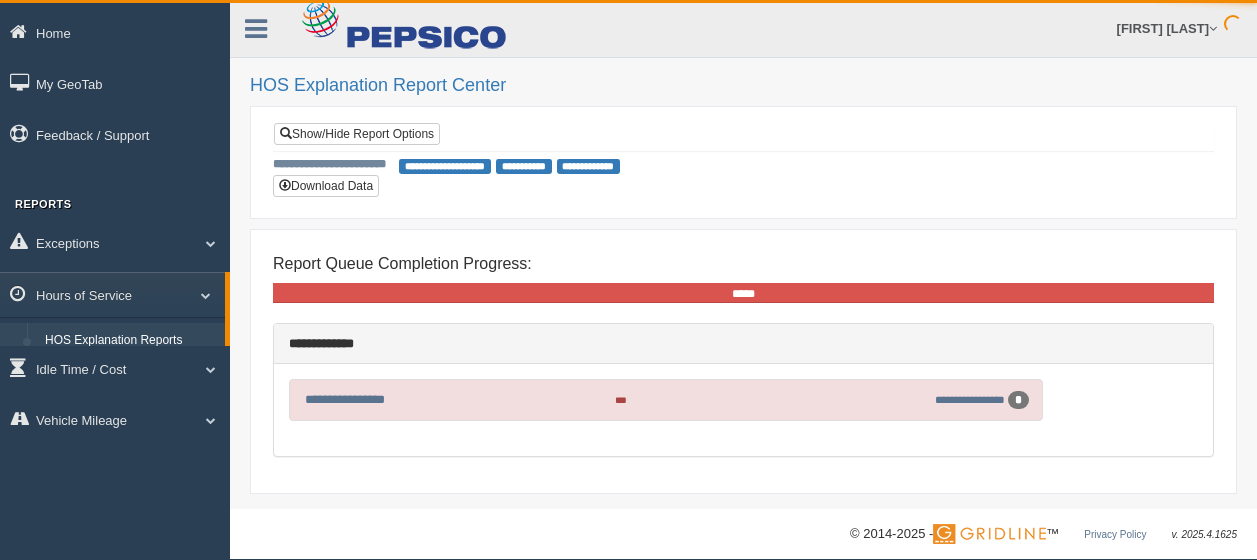 scroll, scrollTop: 0, scrollLeft: 0, axis: both 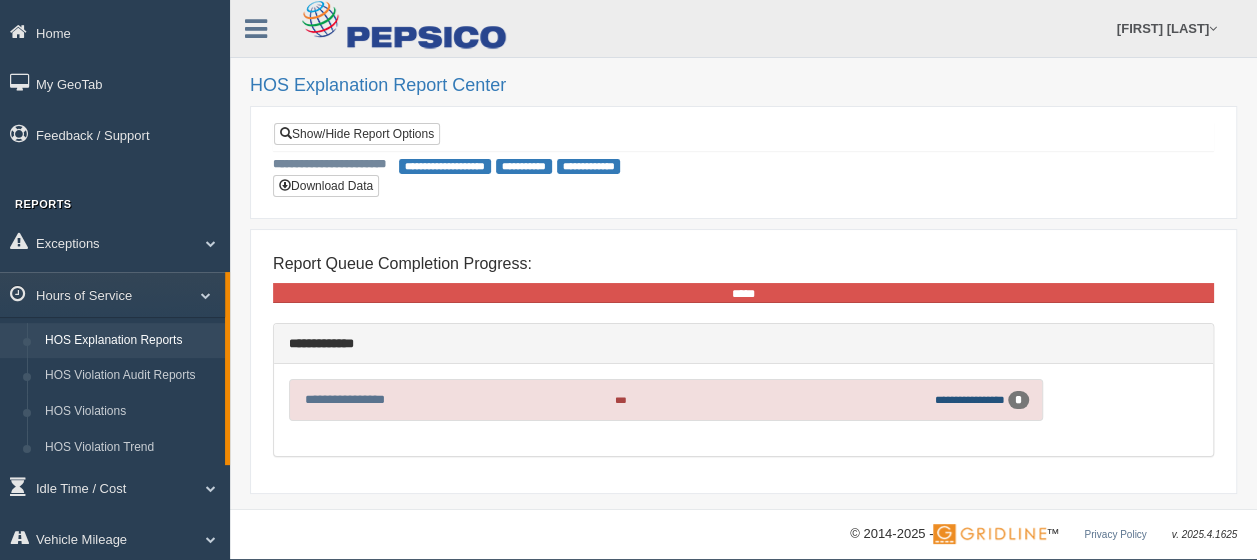 click on "**********" at bounding box center (970, 399) 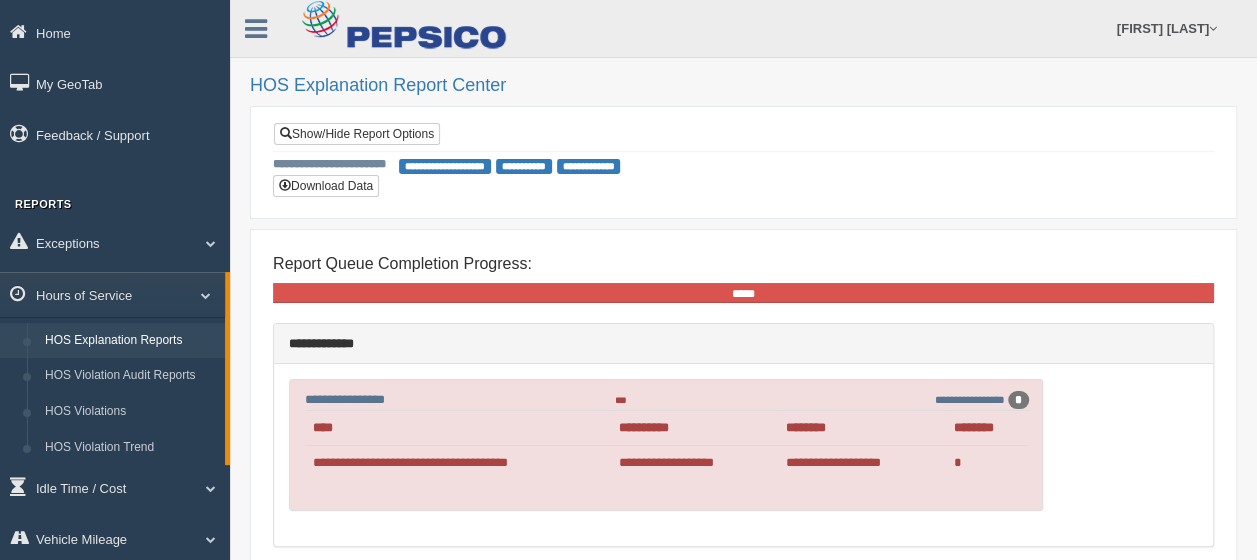 scroll, scrollTop: 104, scrollLeft: 0, axis: vertical 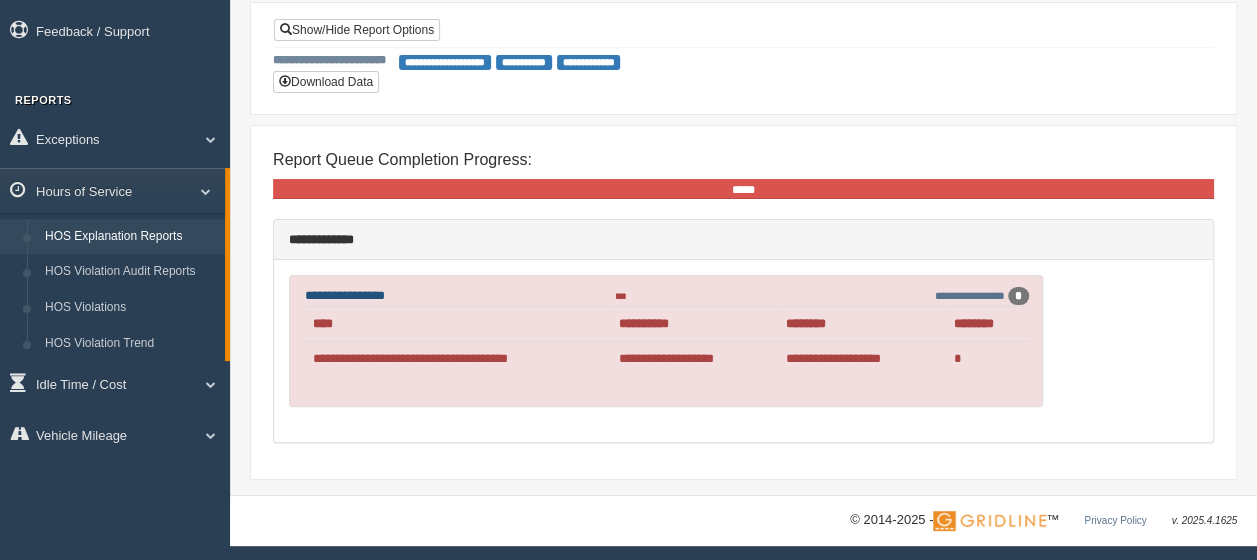 click on "**********" at bounding box center (345, 295) 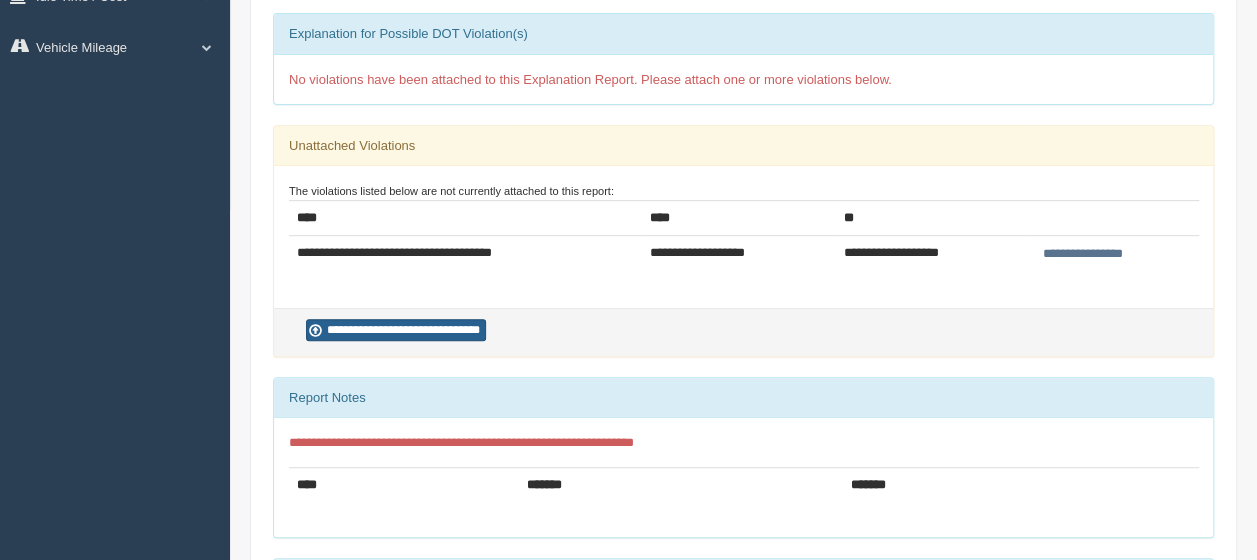 scroll, scrollTop: 351, scrollLeft: 0, axis: vertical 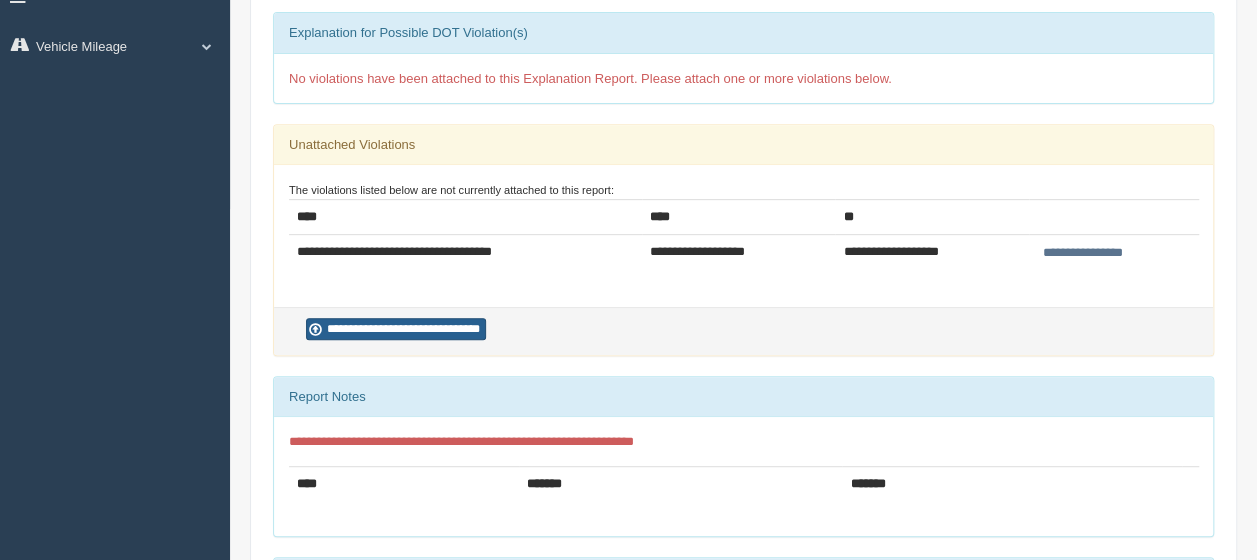 click on "**********" at bounding box center [396, 329] 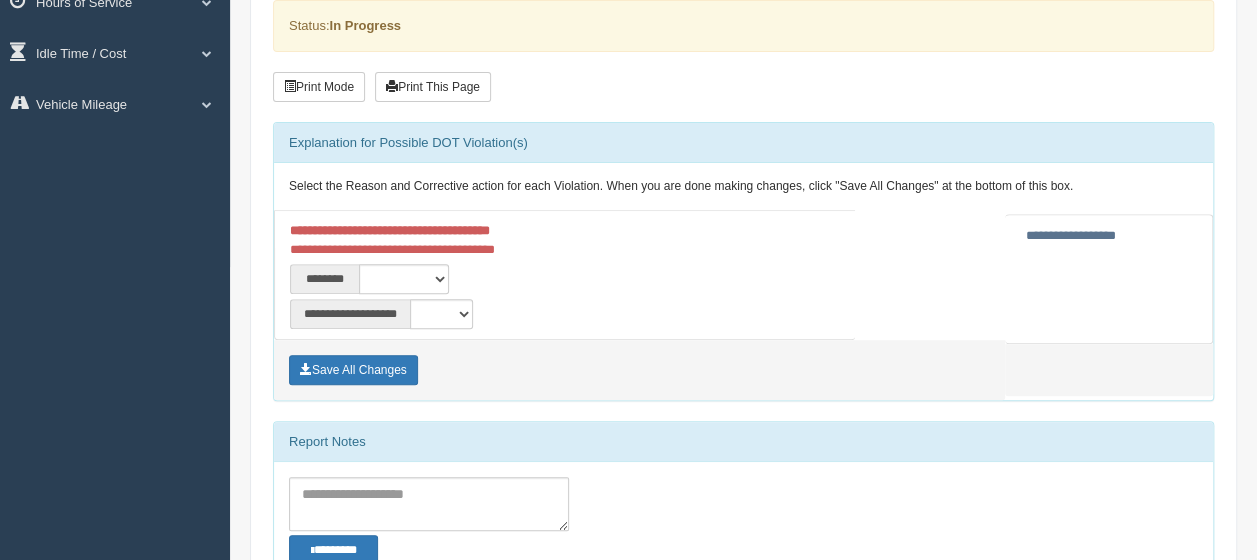 scroll, scrollTop: 326, scrollLeft: 0, axis: vertical 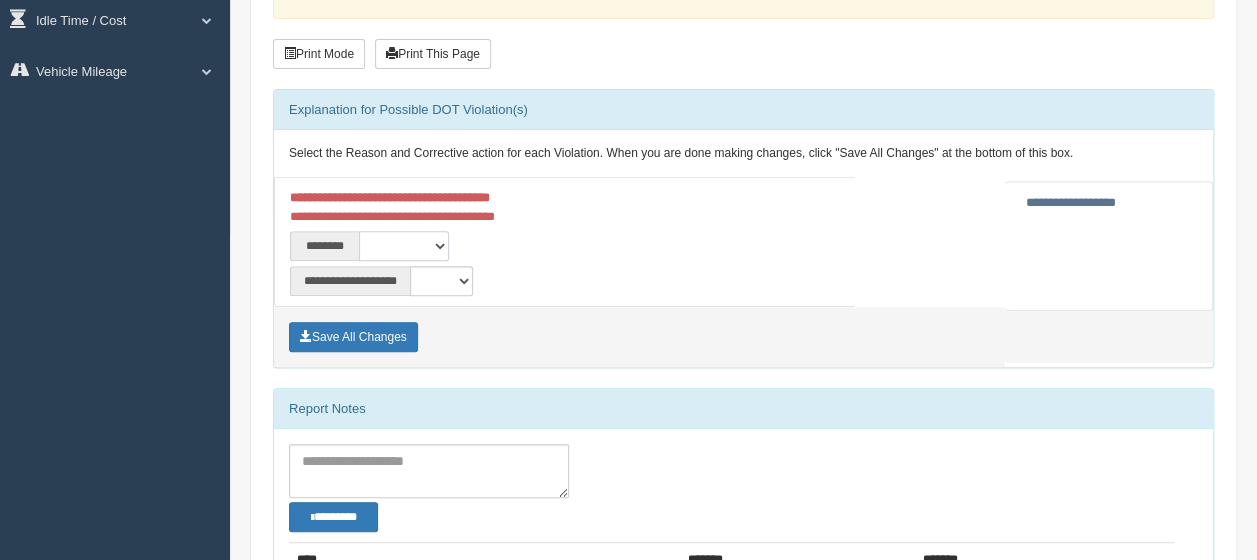 drag, startPoint x: 0, startPoint y: 0, endPoint x: 426, endPoint y: 240, distance: 488.95398 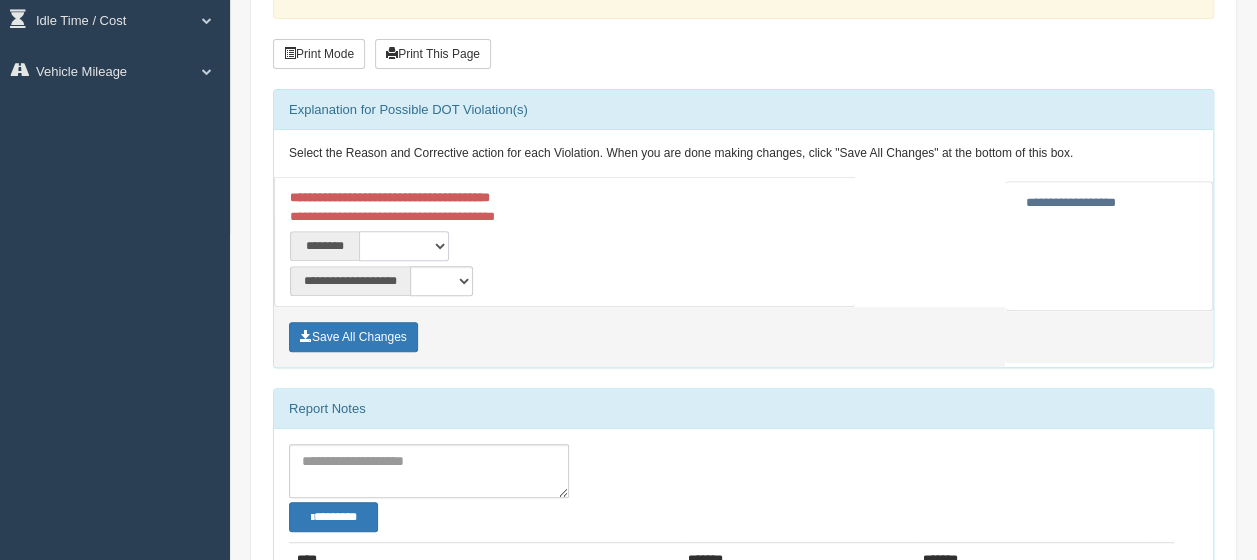 select on "***" 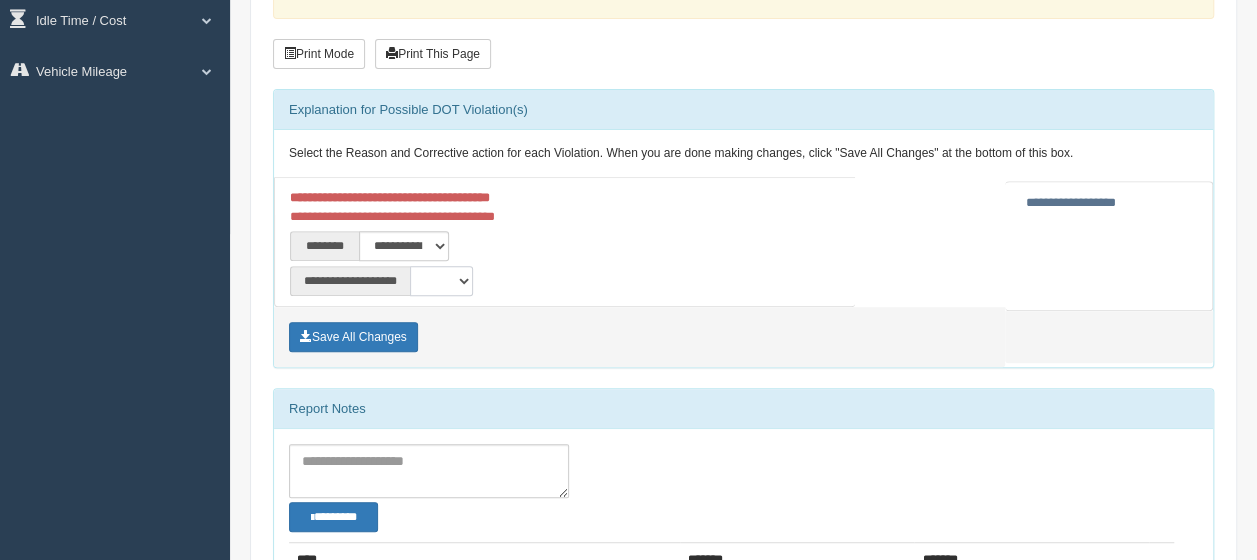 click on "**********" at bounding box center [441, 281] 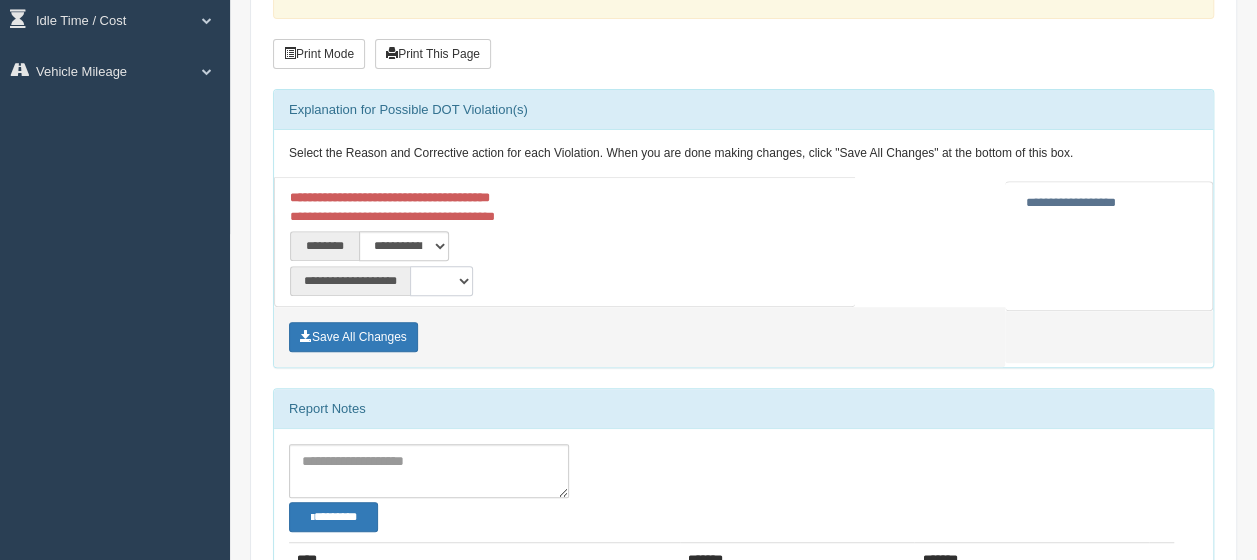 select on "*" 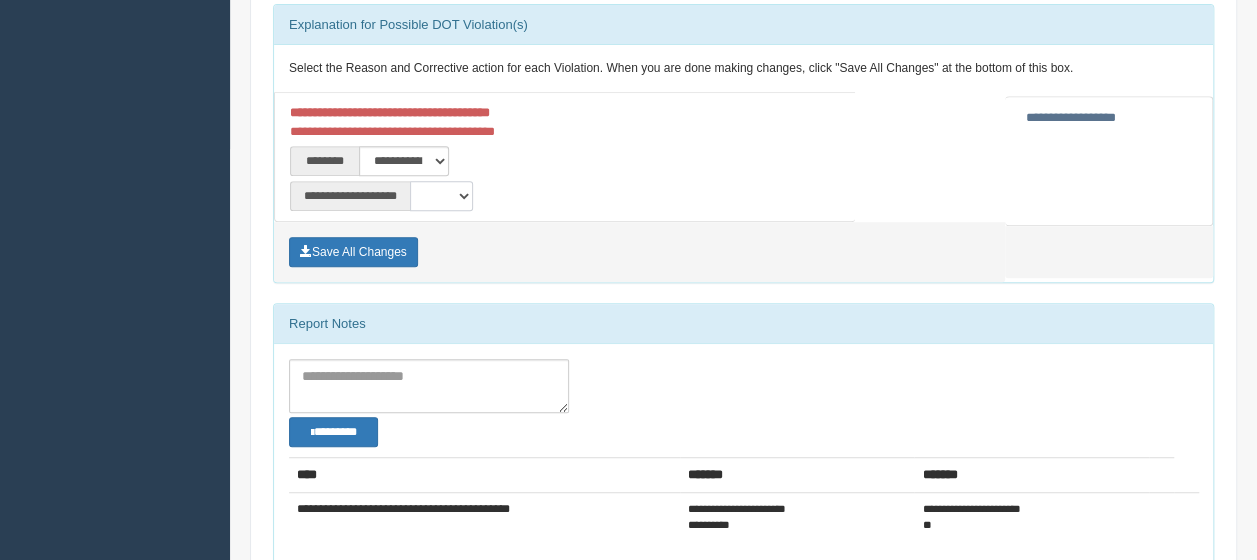 scroll, scrollTop: 410, scrollLeft: 0, axis: vertical 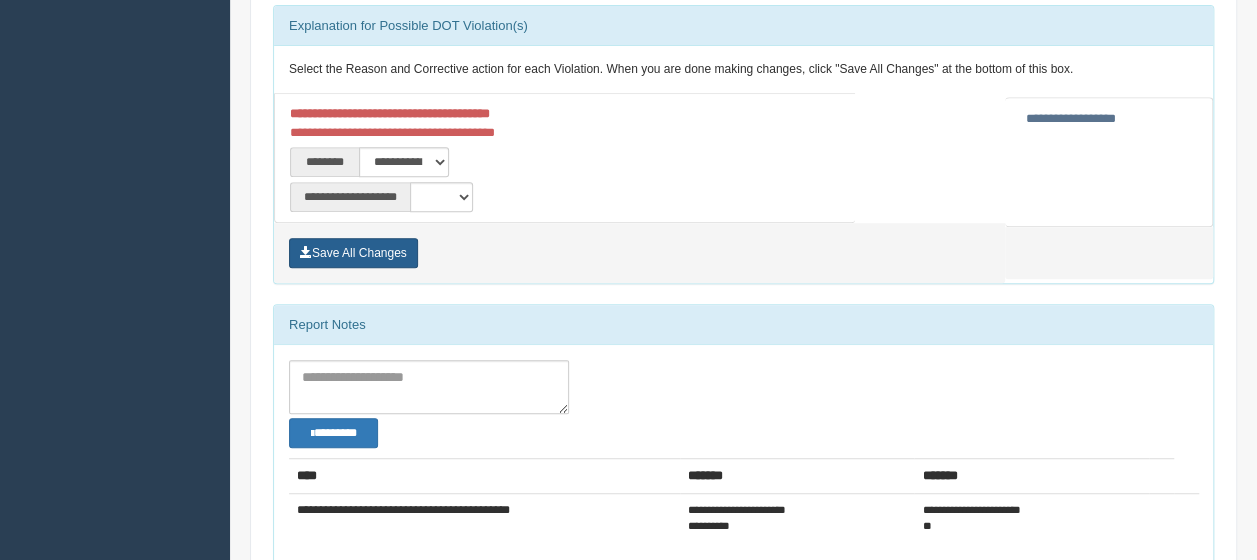 click on "Save All Changes" at bounding box center [353, 253] 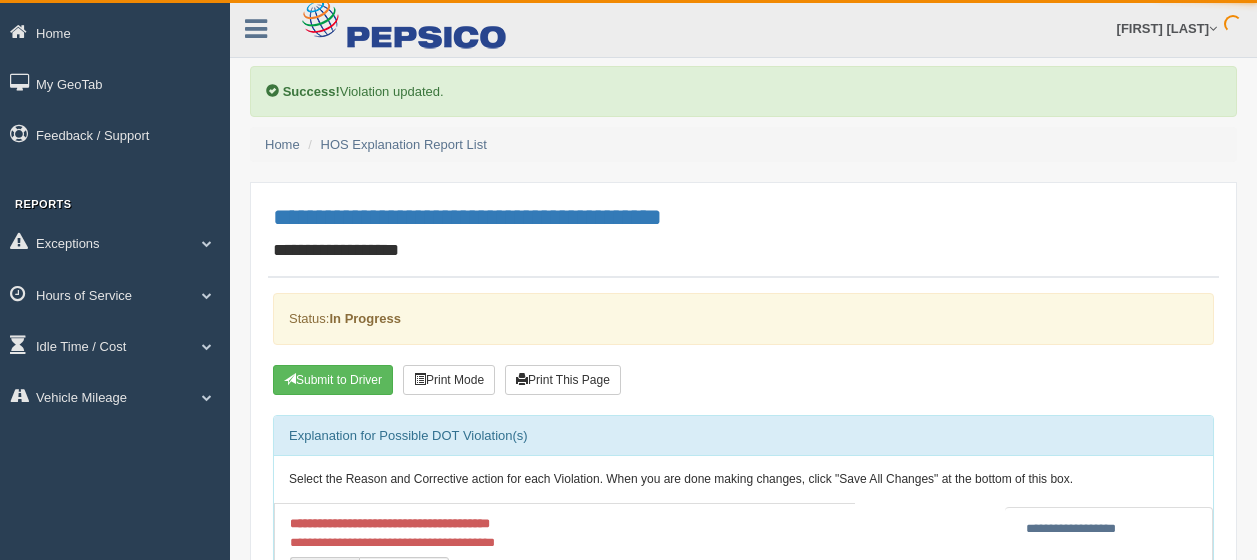 scroll, scrollTop: 0, scrollLeft: 0, axis: both 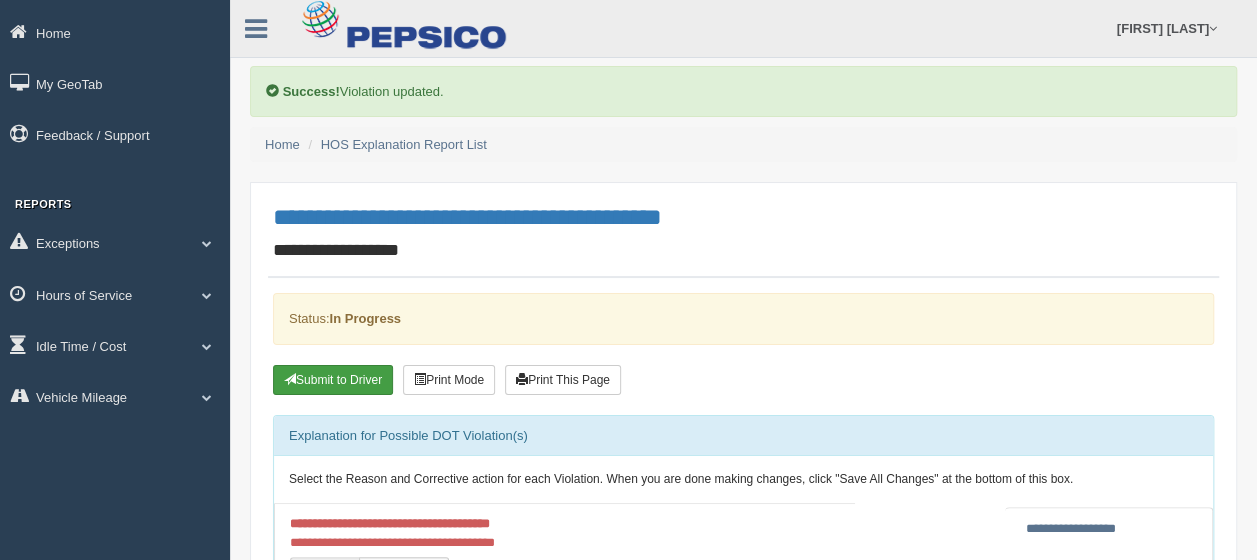 click on "Submit to Driver" at bounding box center (333, 380) 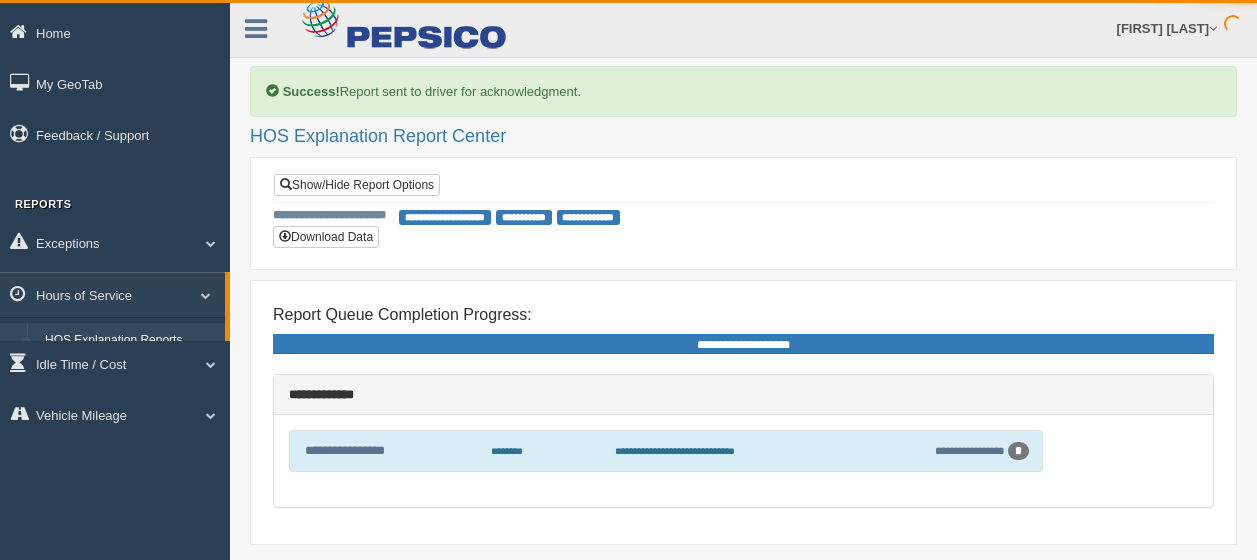scroll, scrollTop: 0, scrollLeft: 0, axis: both 